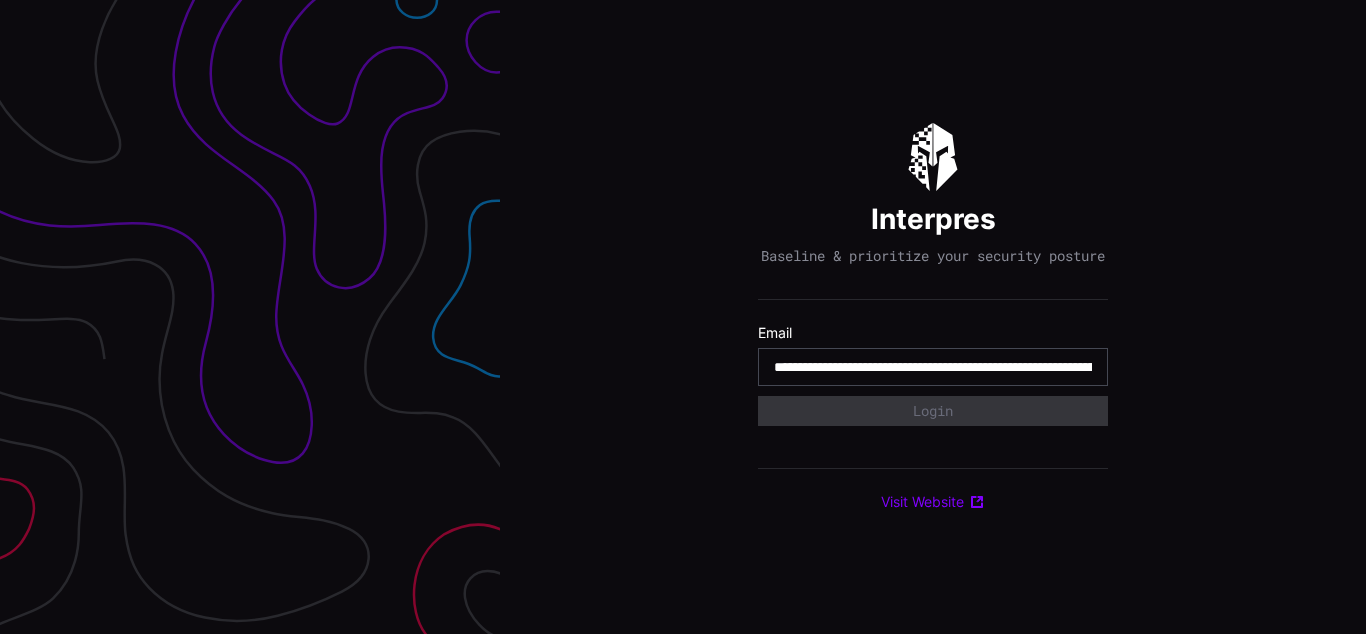 click on "**********" at bounding box center [933, 367] 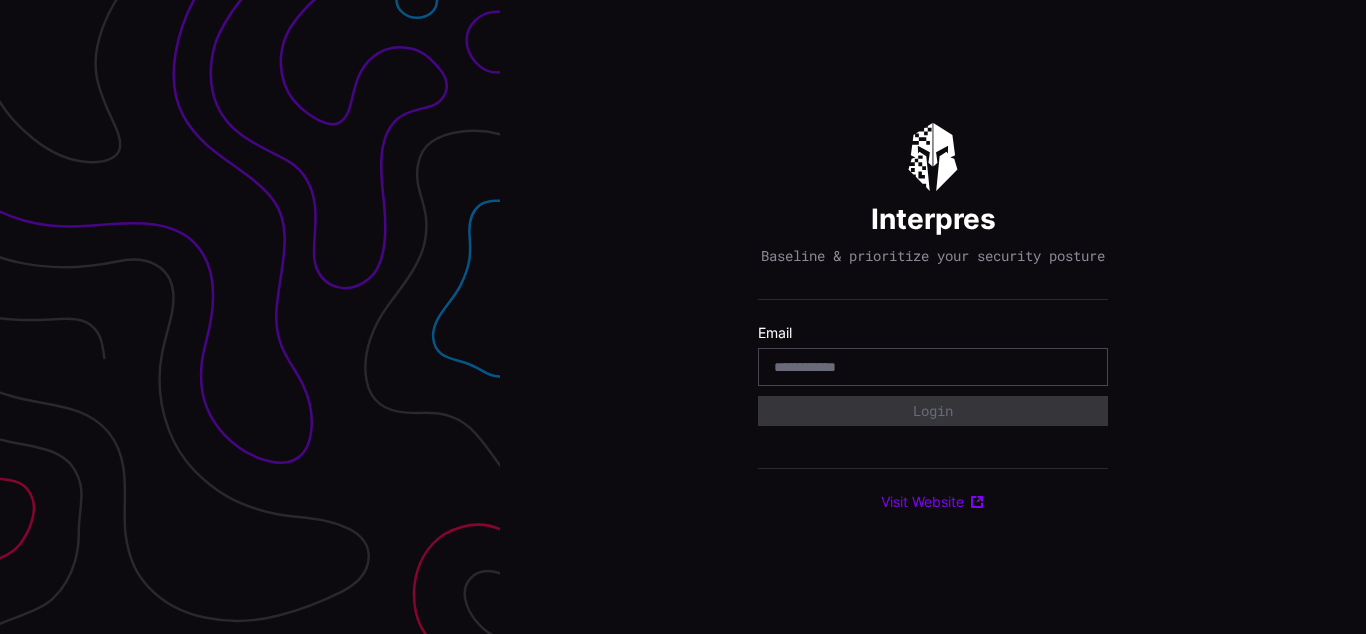 scroll, scrollTop: 0, scrollLeft: 0, axis: both 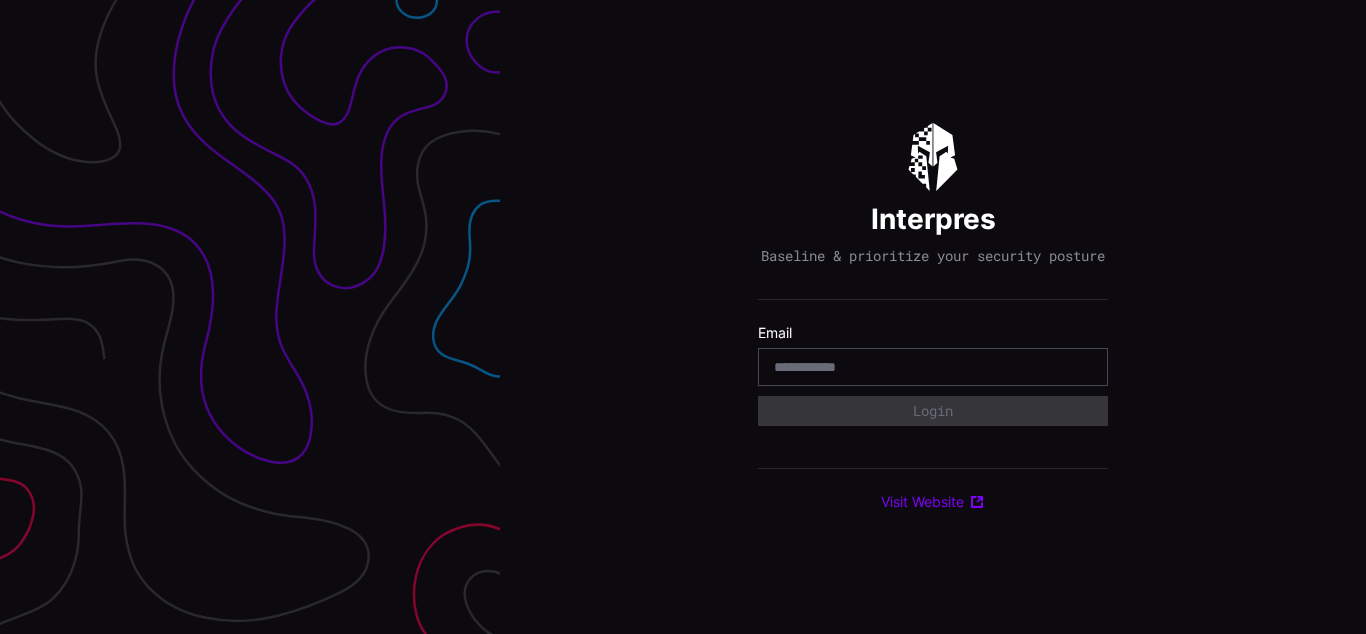 click on "Interpres Baseline & prioritize your security posture Email Login Visit Website" at bounding box center [933, 317] 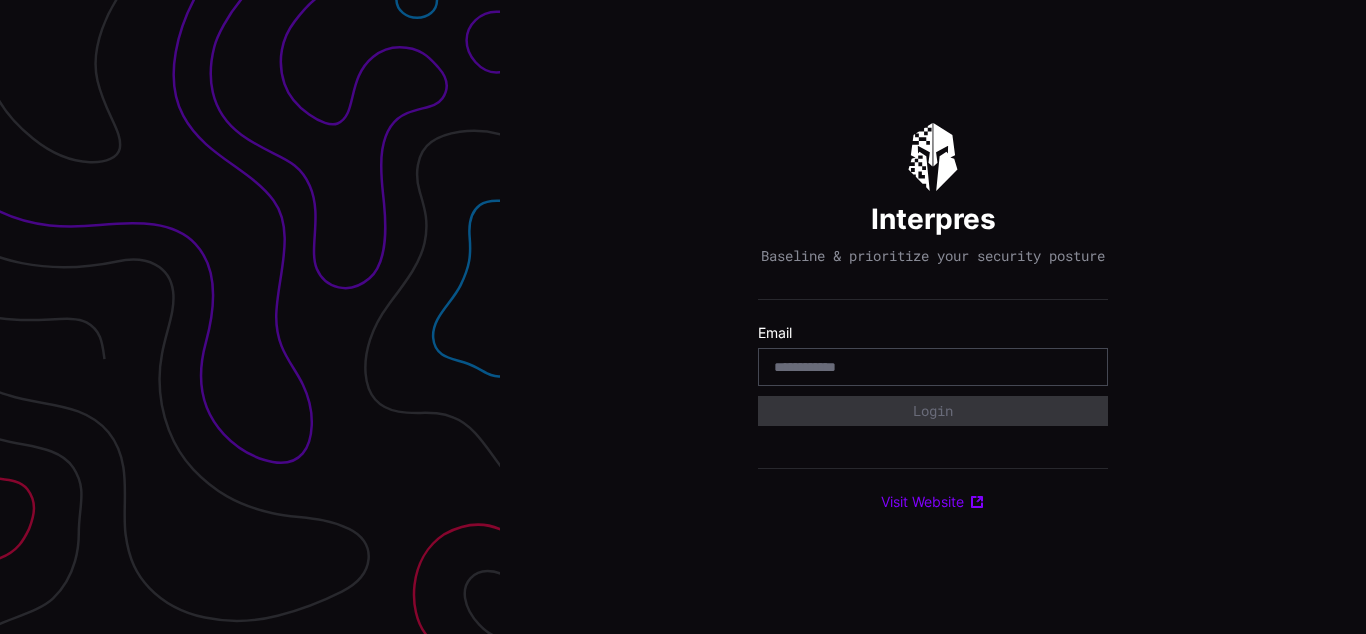 scroll, scrollTop: 0, scrollLeft: 0, axis: both 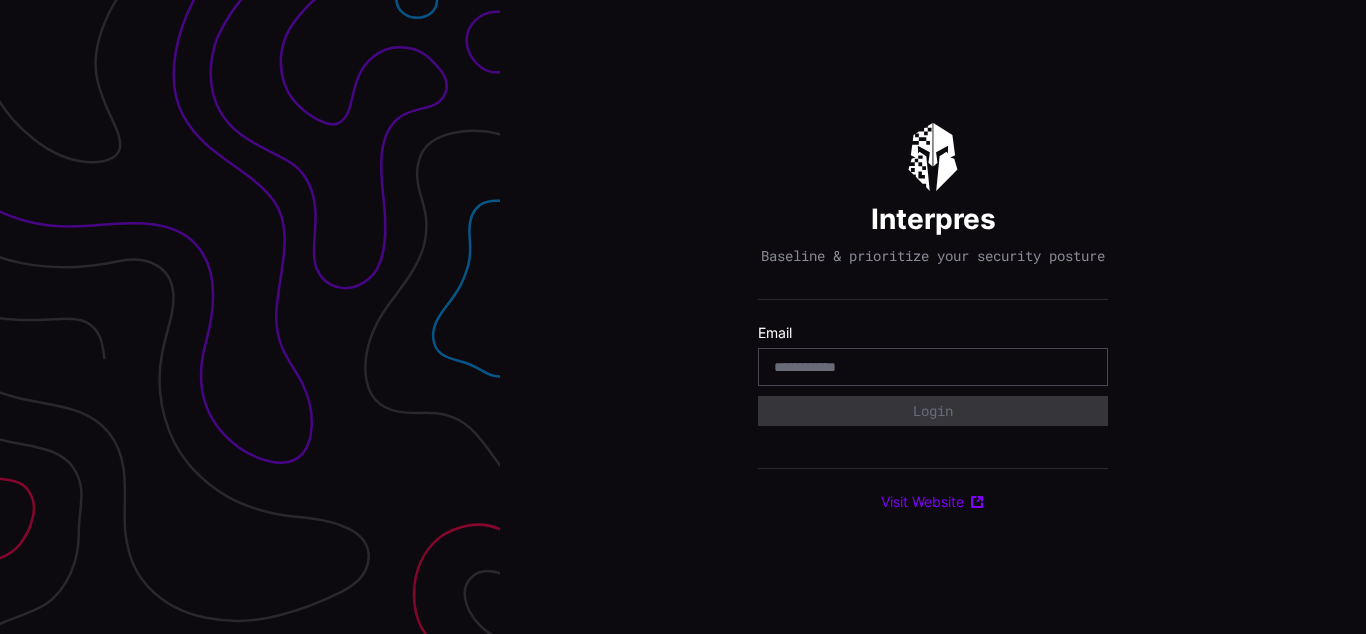click on "Interpres Baseline & prioritize your security posture Email Login Visit Website" at bounding box center (933, 317) 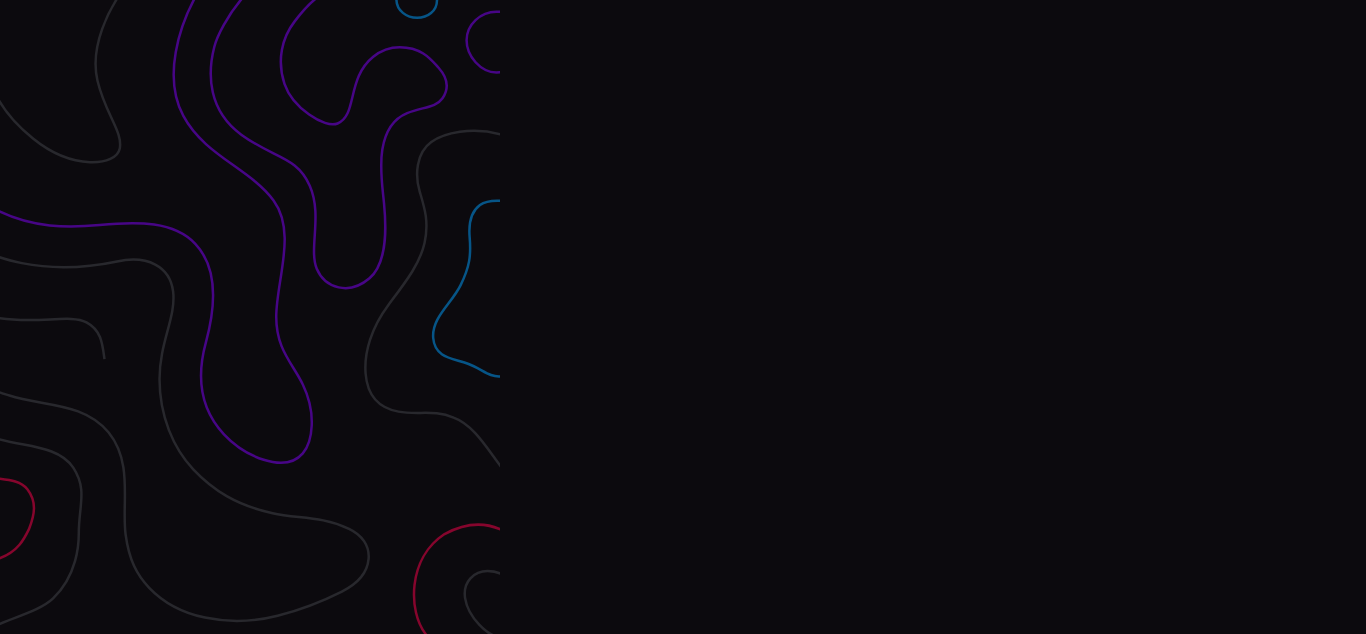 scroll, scrollTop: 0, scrollLeft: 0, axis: both 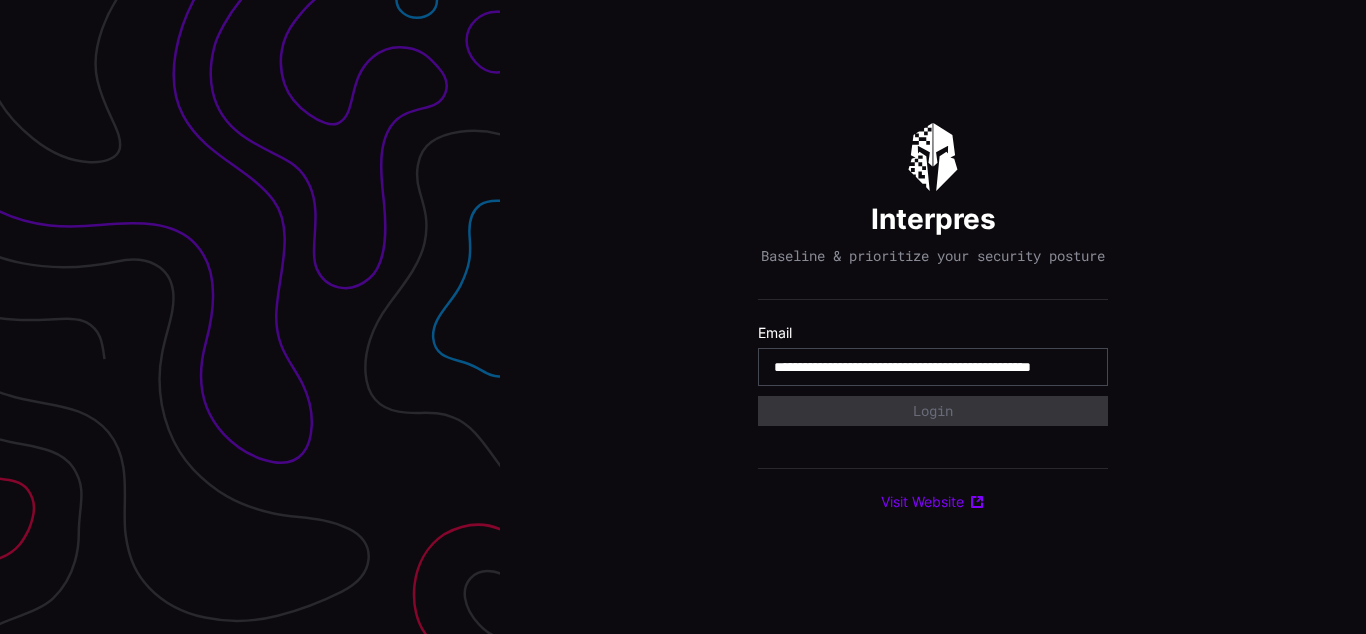 type on "**********" 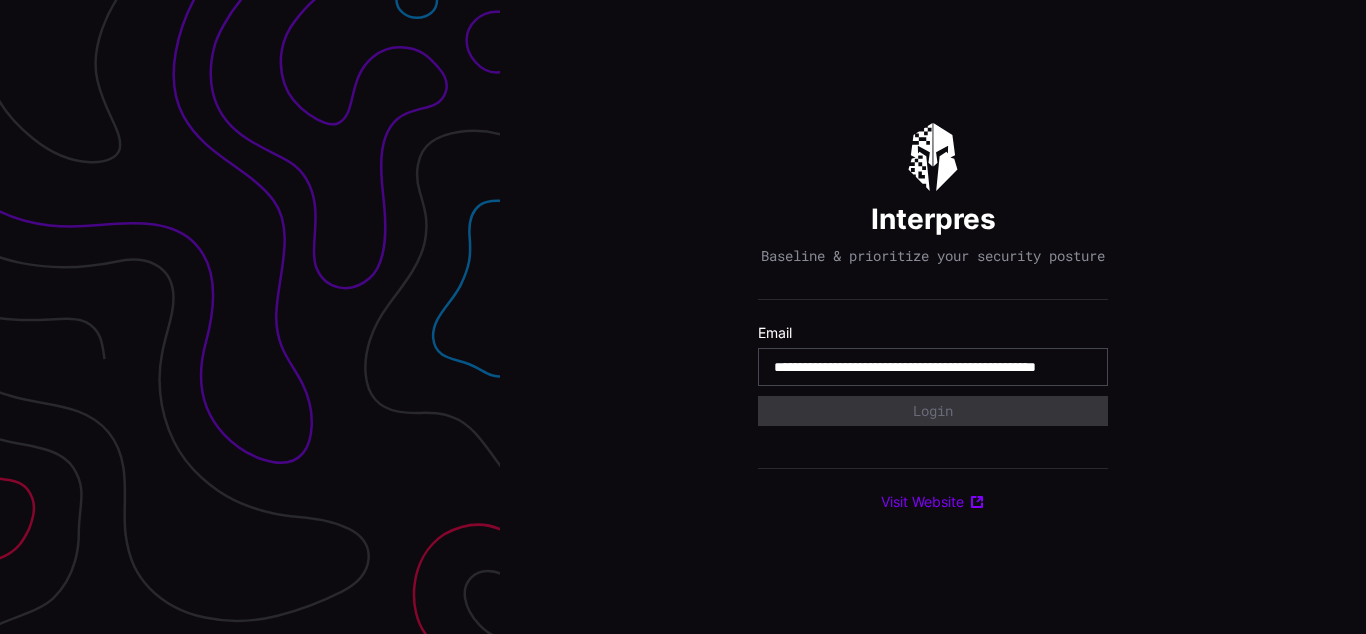 click on "**********" at bounding box center [933, 367] 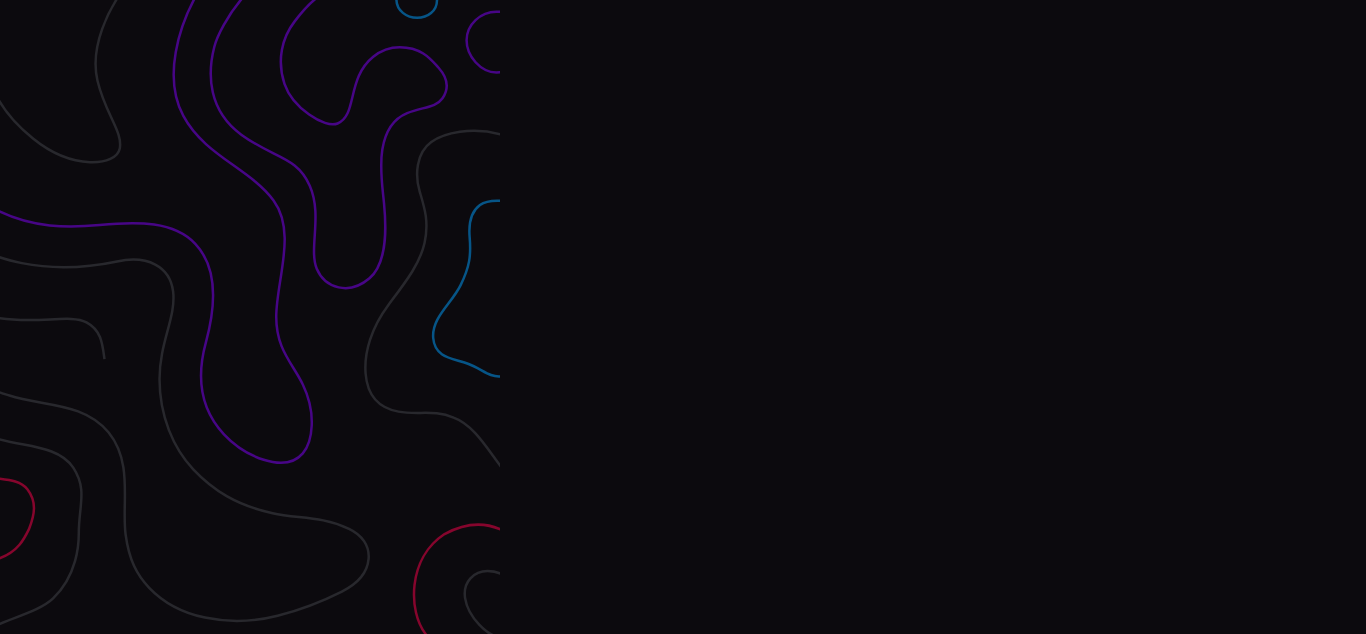 scroll, scrollTop: 0, scrollLeft: 0, axis: both 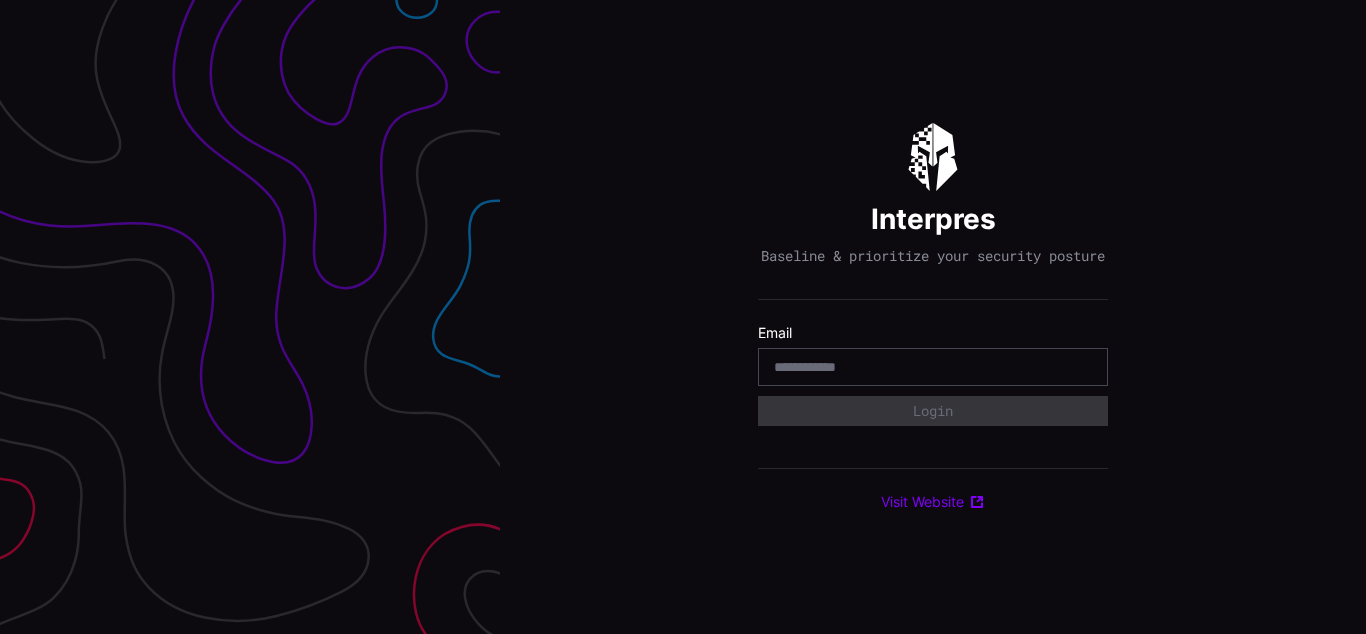 click on "Interpres Baseline & prioritize your security posture Email Login Visit Website" at bounding box center [933, 317] 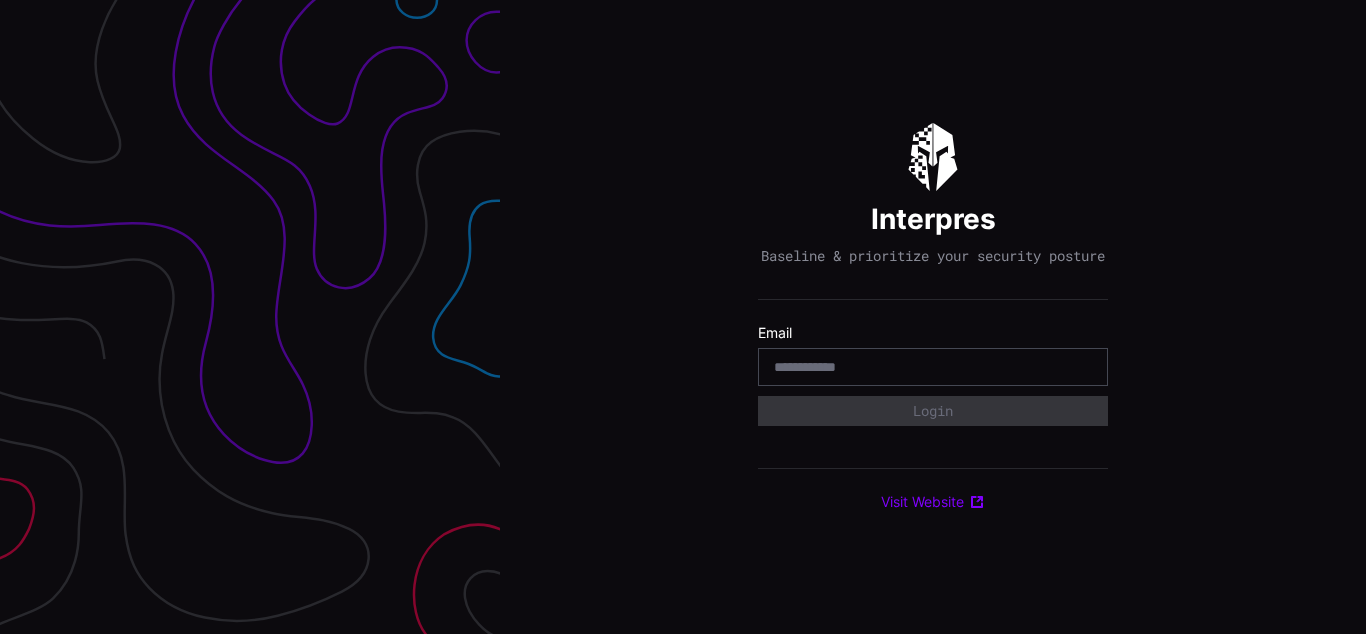 scroll, scrollTop: 0, scrollLeft: 0, axis: both 